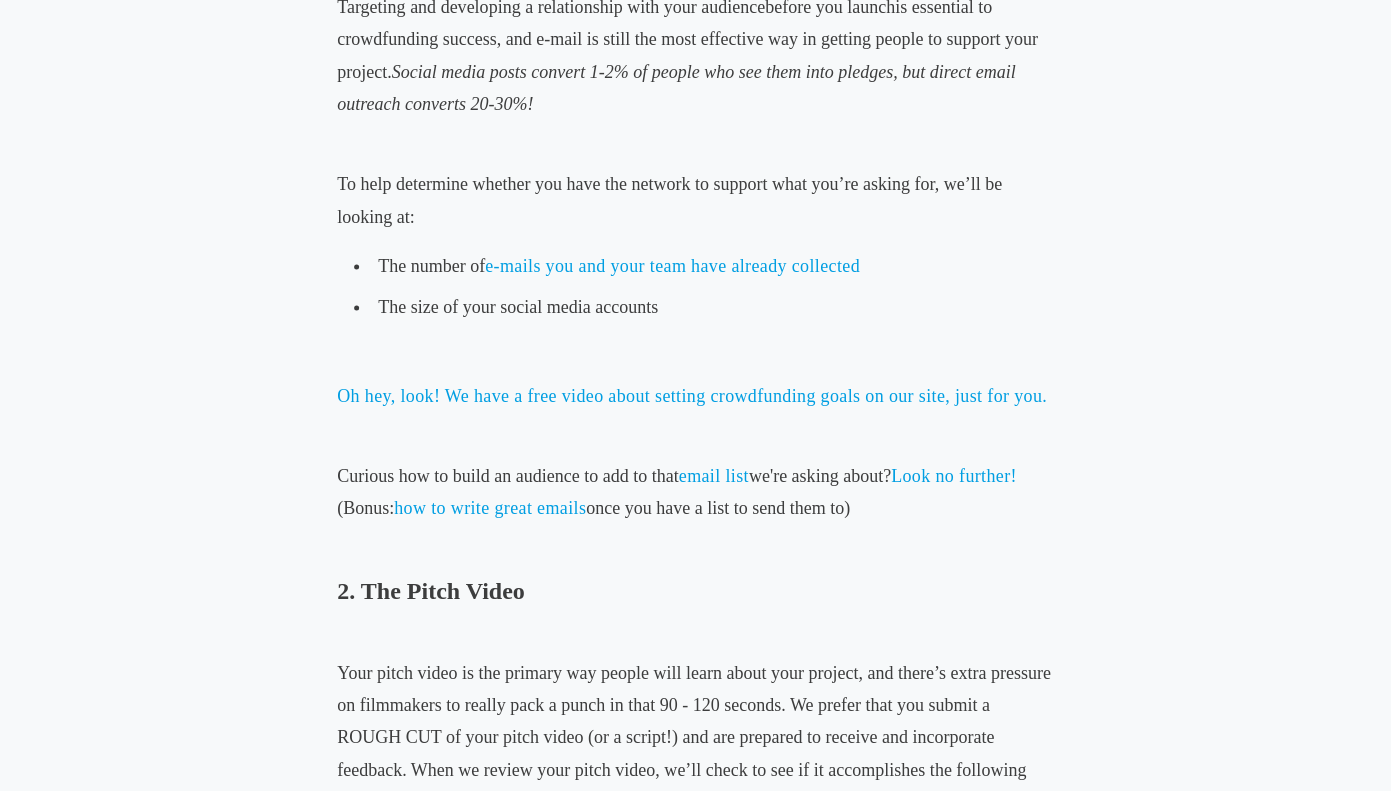 scroll, scrollTop: 1124, scrollLeft: 0, axis: vertical 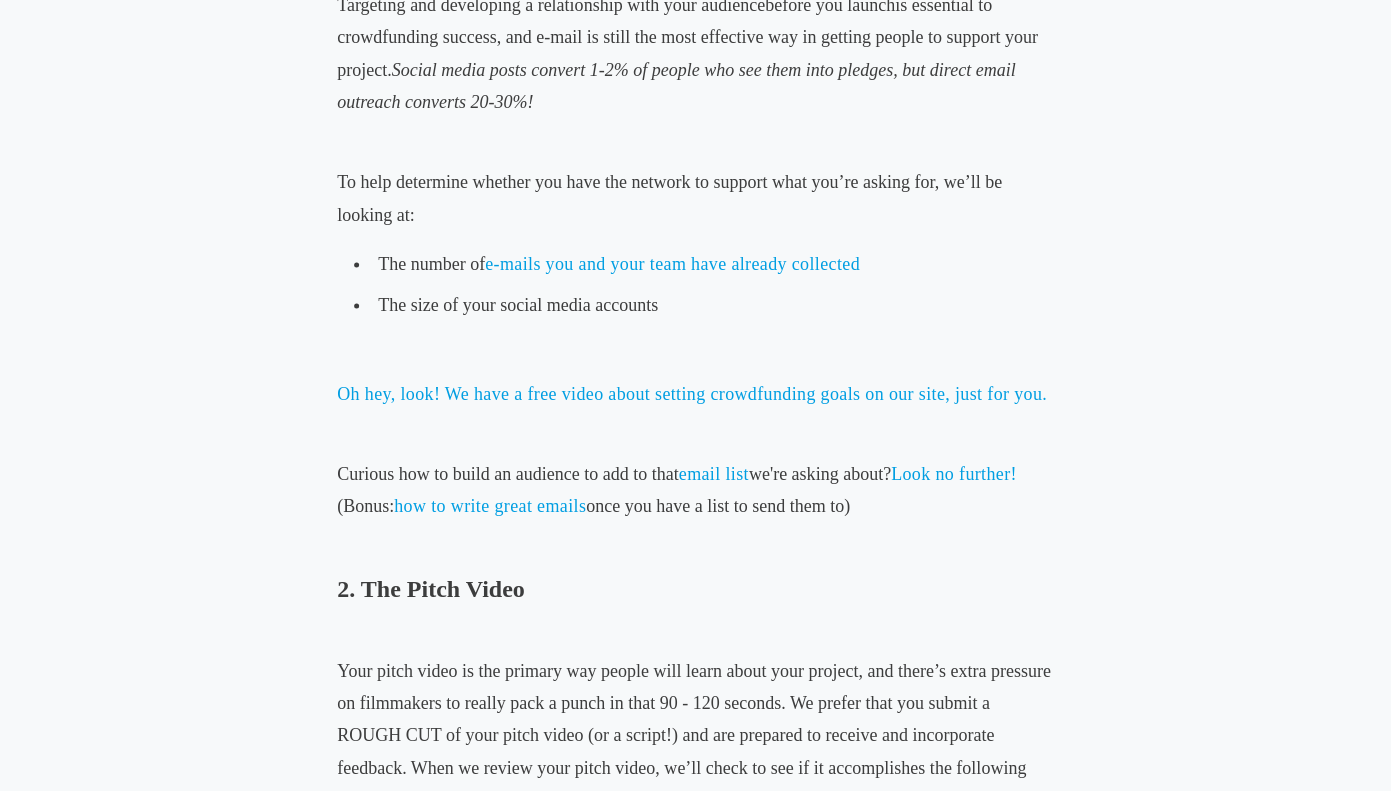 click on "Film Crowdfunding
The 7 Things We Look for When We Review Crowdfunding Projects
July 27, 2016
You probably already know that we're a crowdfunding platform for storytellers, but now it's time to pull the curtain back on what happens when you hit 'submit.'
Our Crowdfunding Experts review every project submitted and make suggestions for improvement based on our years of experience. It’s because of our thorough review and feedback process that we have the highest success rate for films in the biz: 80%!
There are 7 areas our Crowdfunding Experts have identified that are instrumental to the viability of your campaign; these are the 7 areas we give you feedback on.
1. Amount You’re Raising vs. Size of Your Network
There’s a misperception that crowdfunding is an “if you build it, they will come” endeavor. Targeting and developing a relationship with your audience  before you launch" at bounding box center [696, 1788] 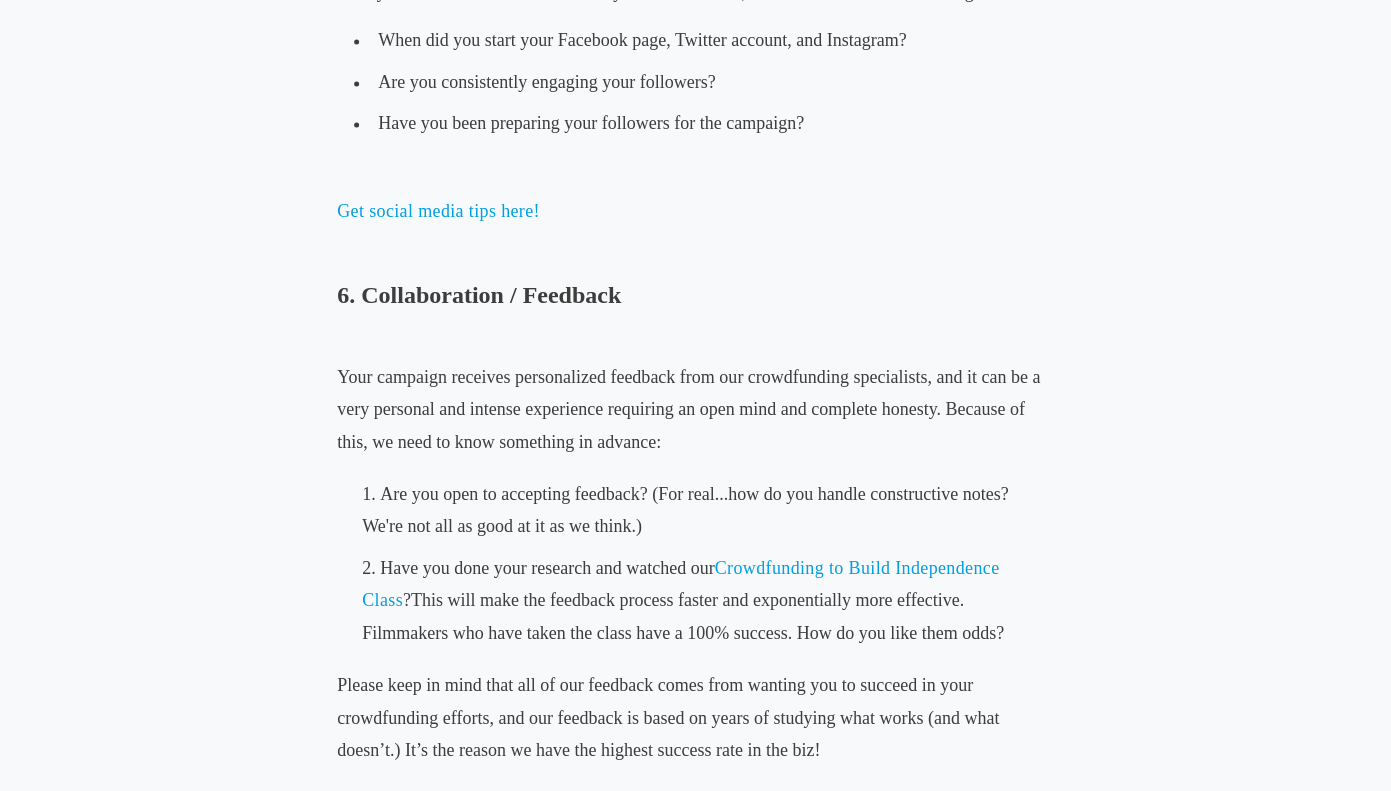 scroll, scrollTop: 3956, scrollLeft: 0, axis: vertical 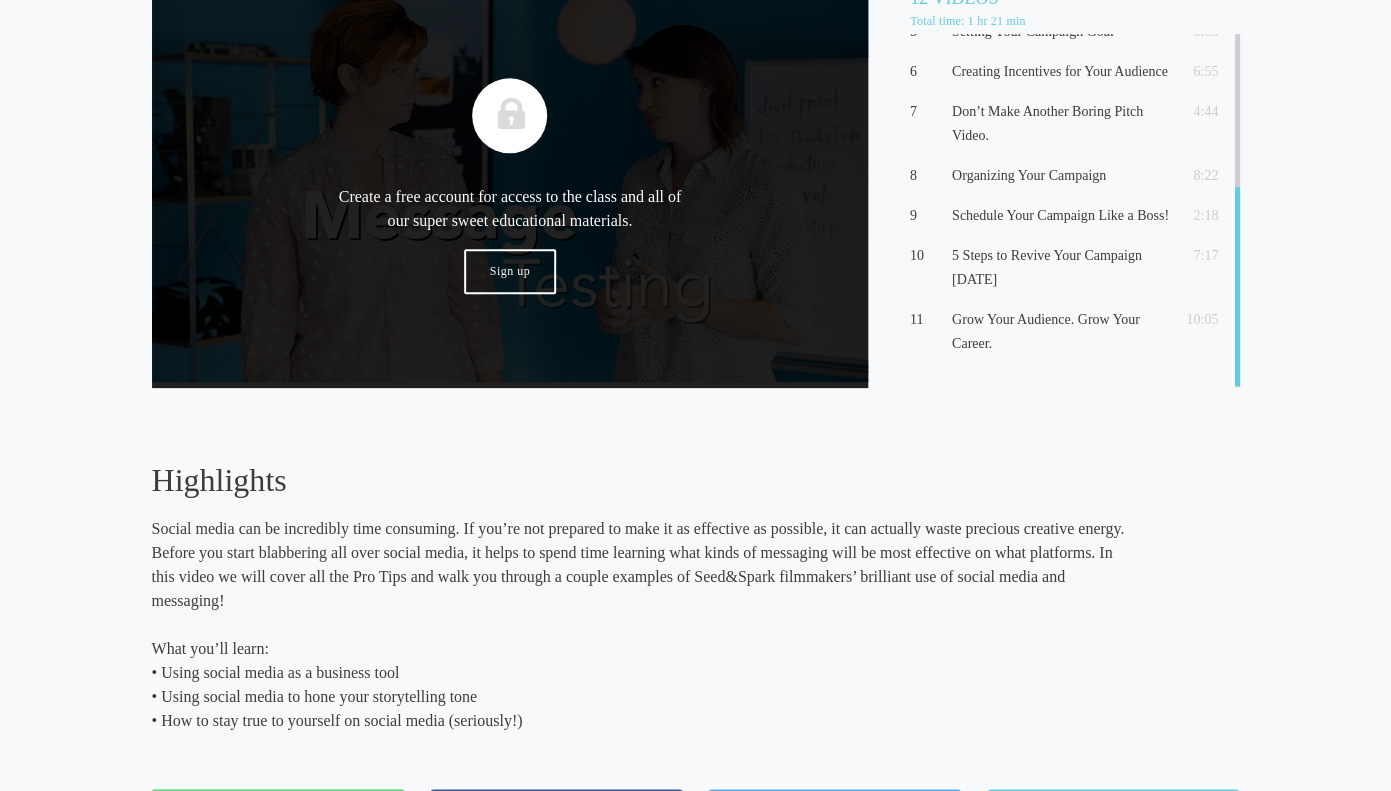 click on "Create a free account for access to the class and all of our super sweet
educational materials.
Sign
up" at bounding box center [510, 186] 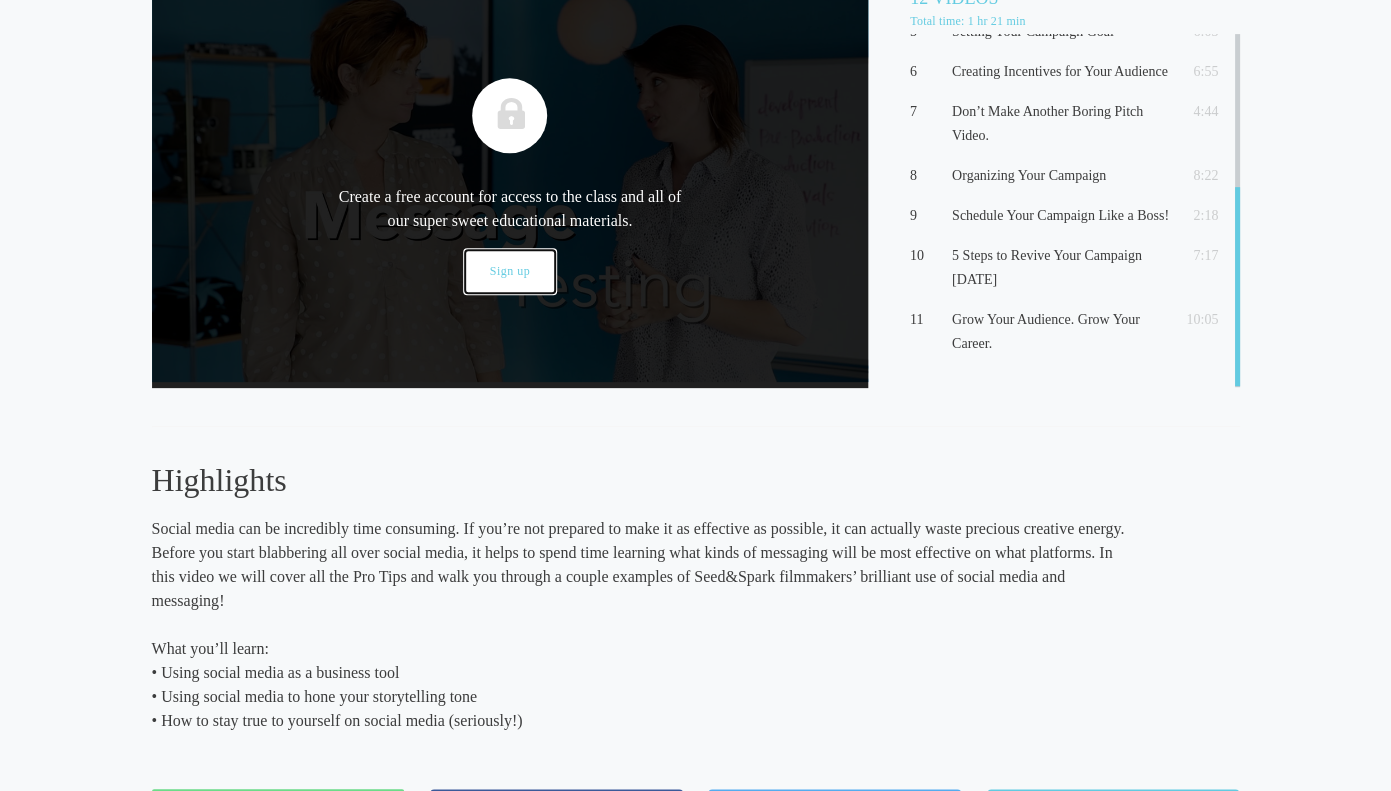click on "Sign
up" at bounding box center (510, 271) 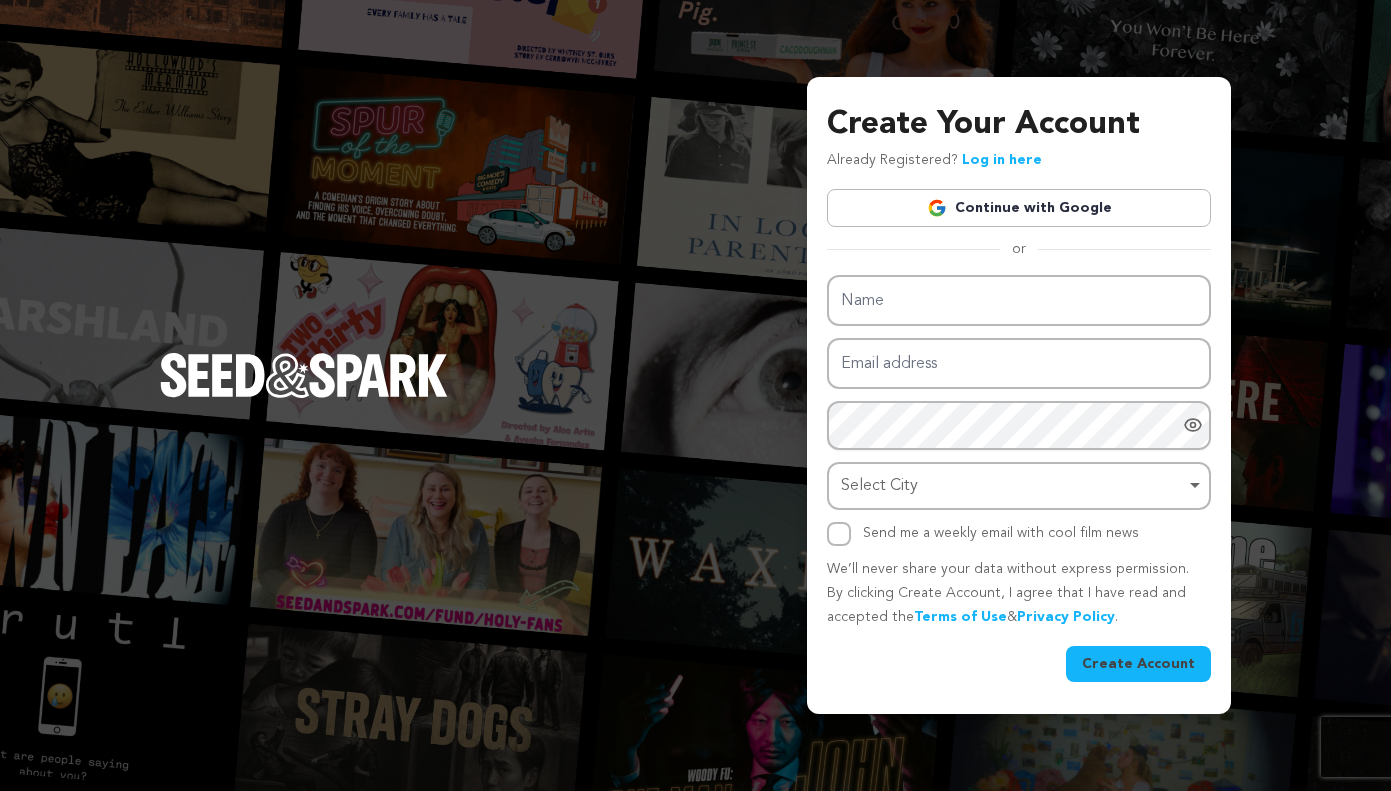 scroll, scrollTop: 0, scrollLeft: 0, axis: both 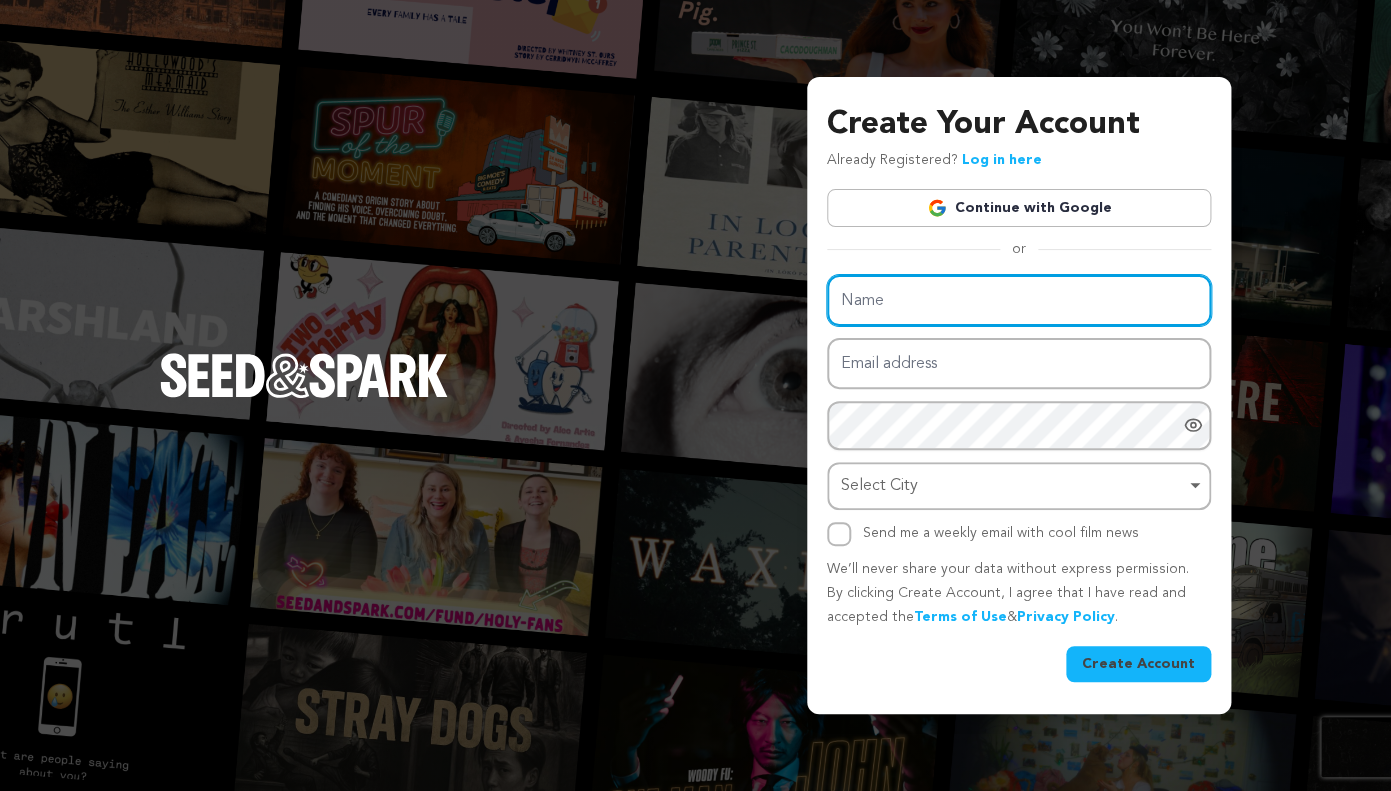 click on "Name" at bounding box center (1019, 300) 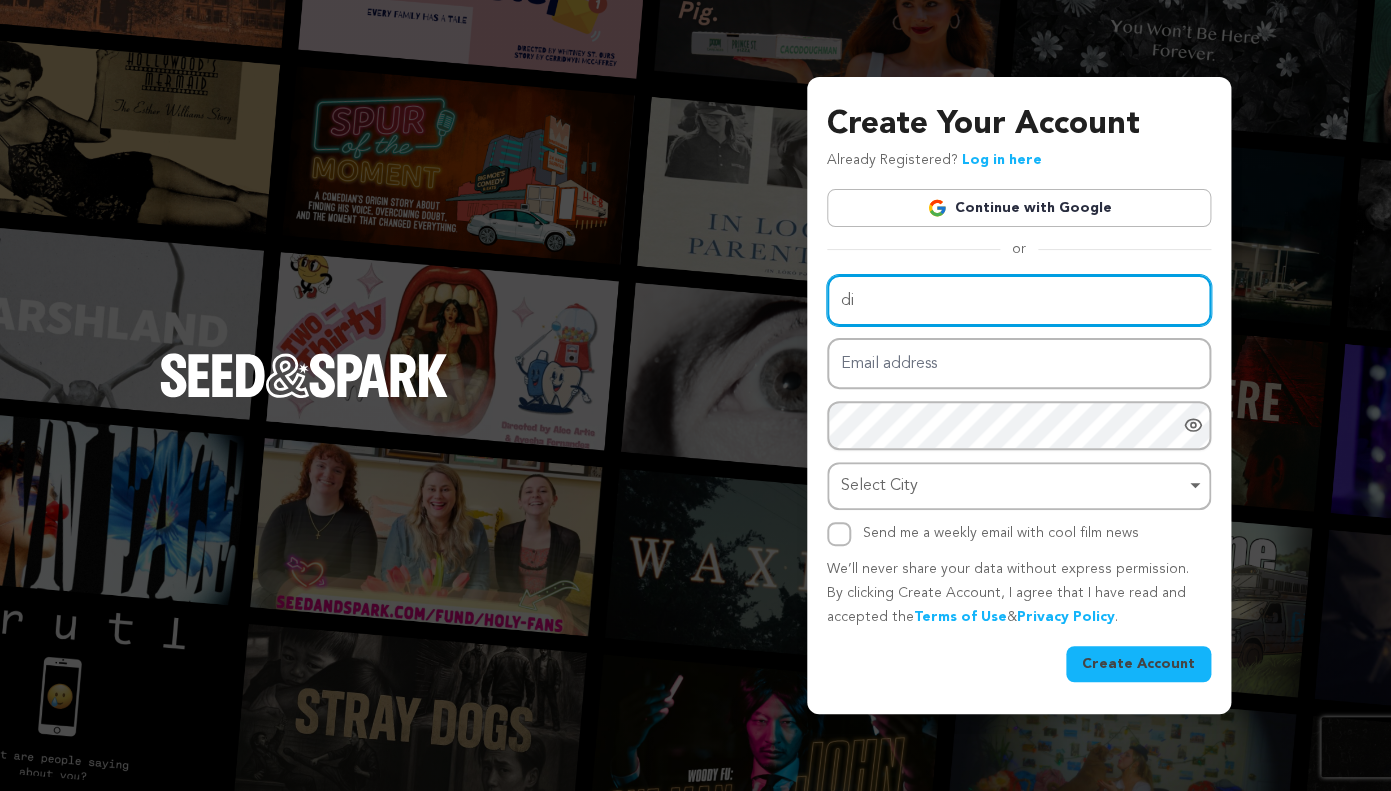 type on "d" 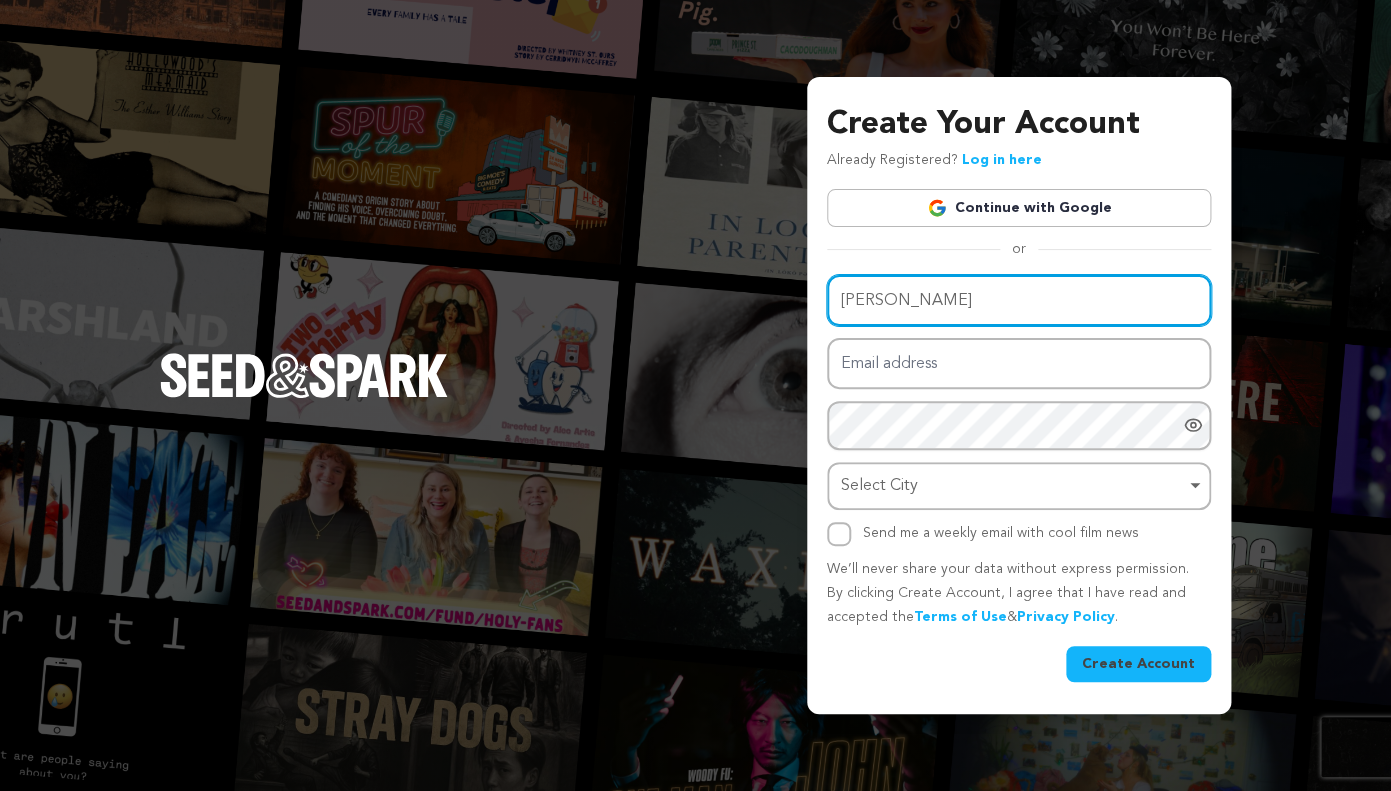 type on "diane" 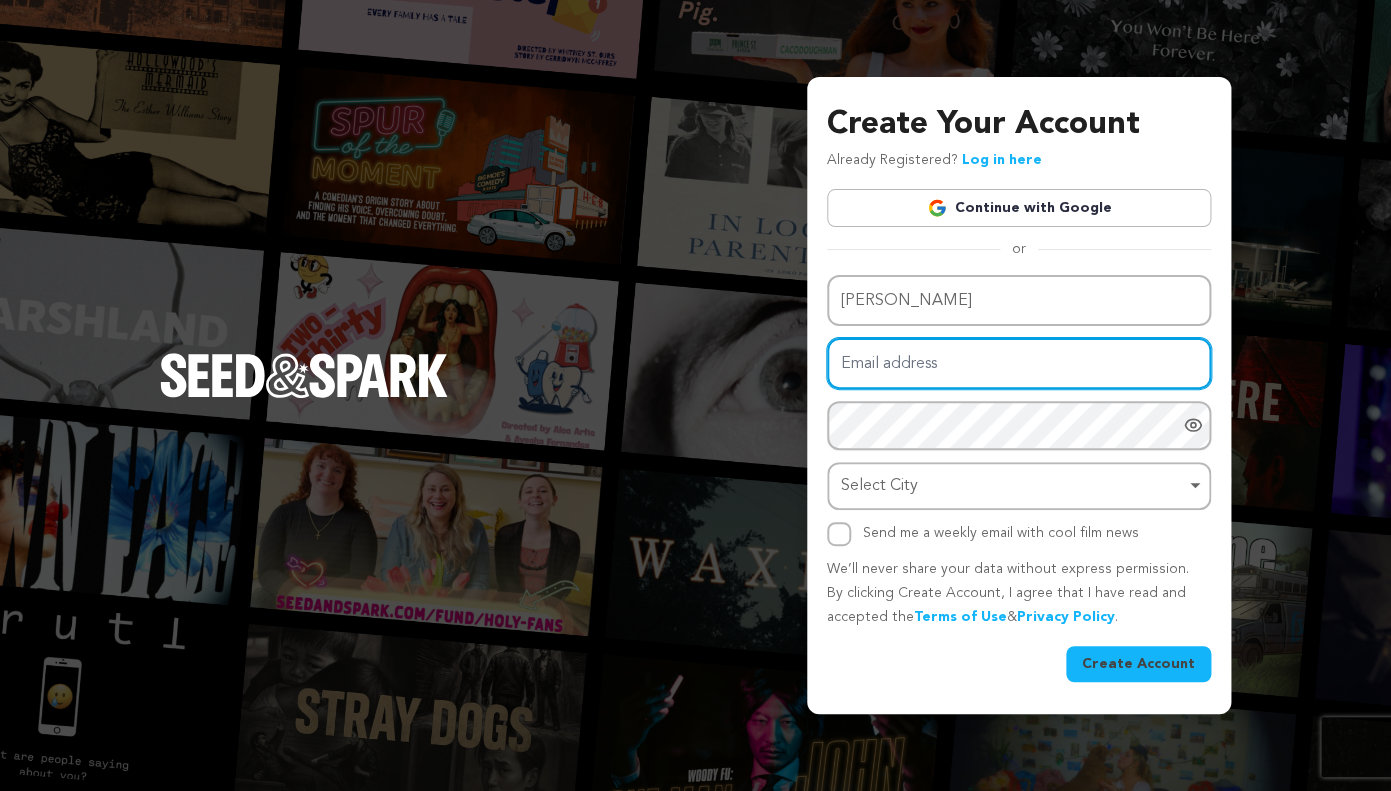 click on "Email address" at bounding box center [1019, 363] 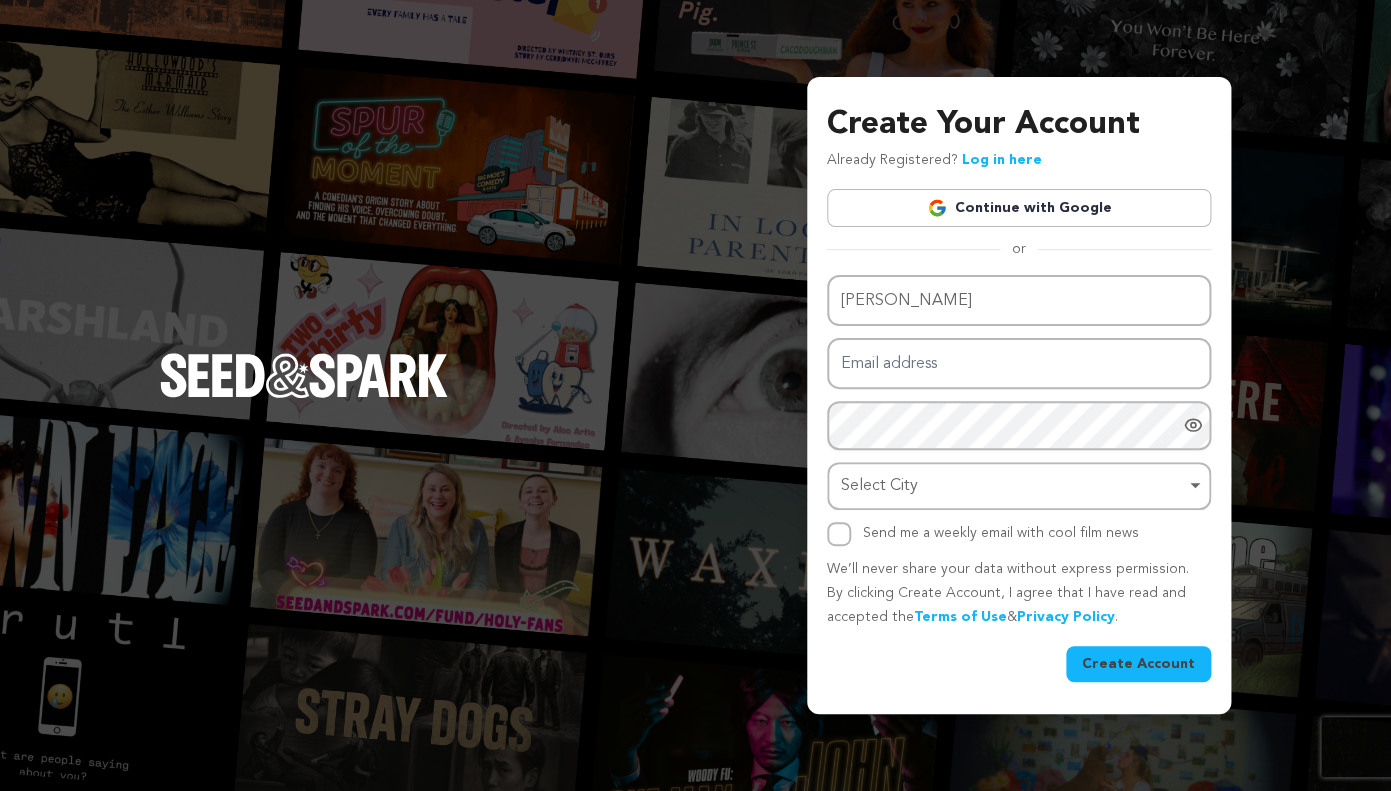click on "Create Your Account
Already Registered?
Log in here
Continue with Google
or
eyJpdiI6Im5MaHBnd3oxK0dELzFteTdZSllhL0E9PSIsInZhbHVlIjoiNzNLUm1NdDh6bVdndDJKdUM4Rnhydz09IiwibWFjIjoiMmNkOTZhNDdkMjFhZWY5OTJhZmYzOTI0MzBmYzYwZjhiNTdiYzQ2Mjc4ZWExZjFkMTQ2MzY2ZGNmMDliZGRhZiIsInRhZyI6IiJ9" at bounding box center [695, 395] 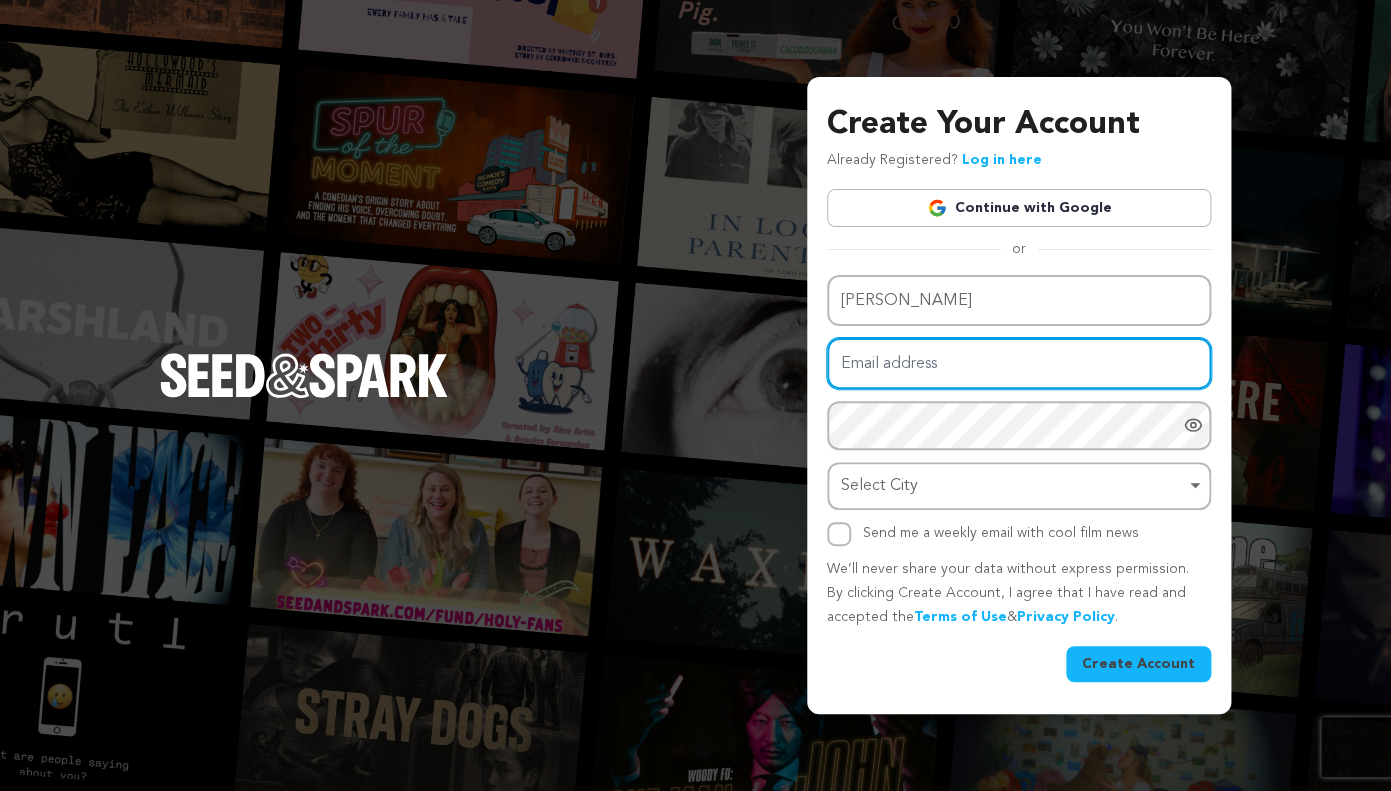 click on "Email address" at bounding box center [1019, 363] 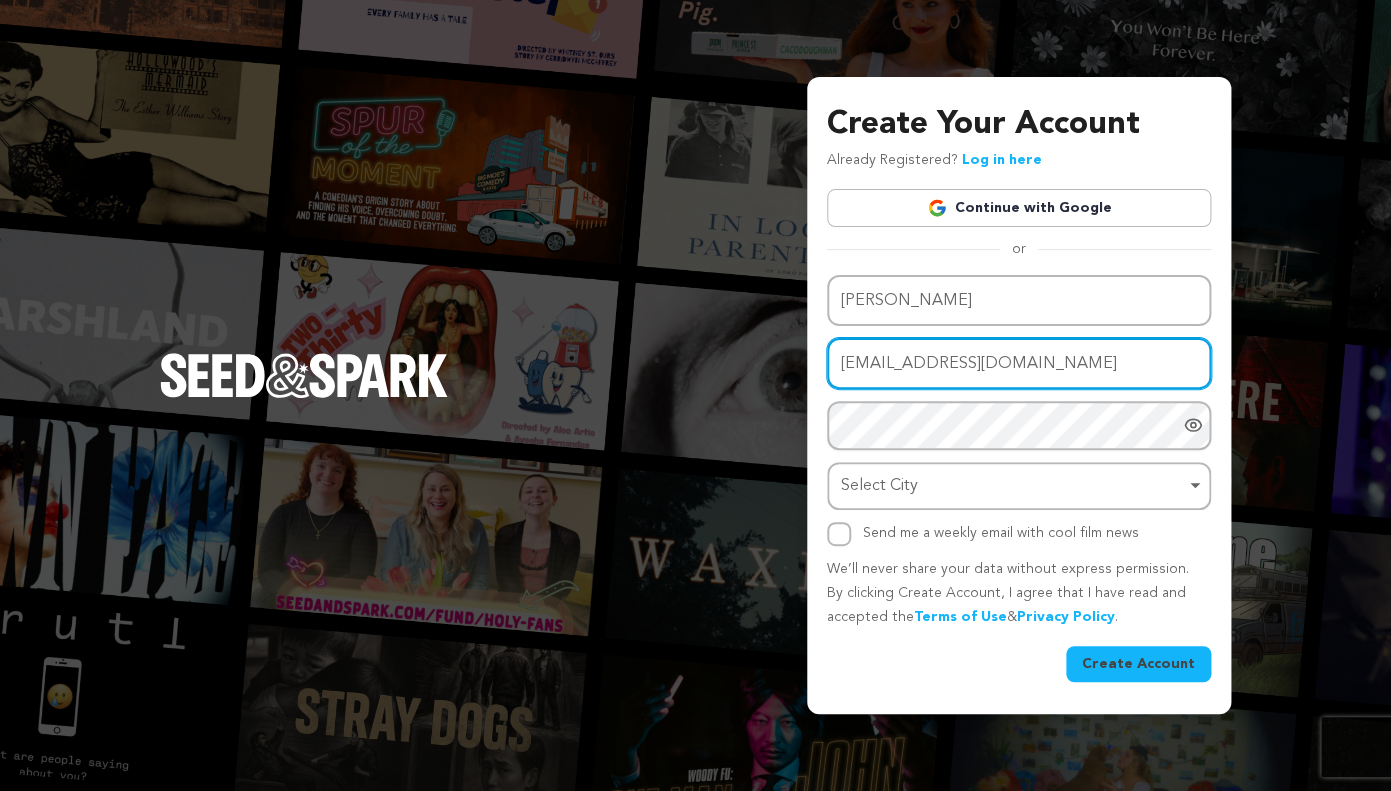 type on "metzlidi@protonmail.com" 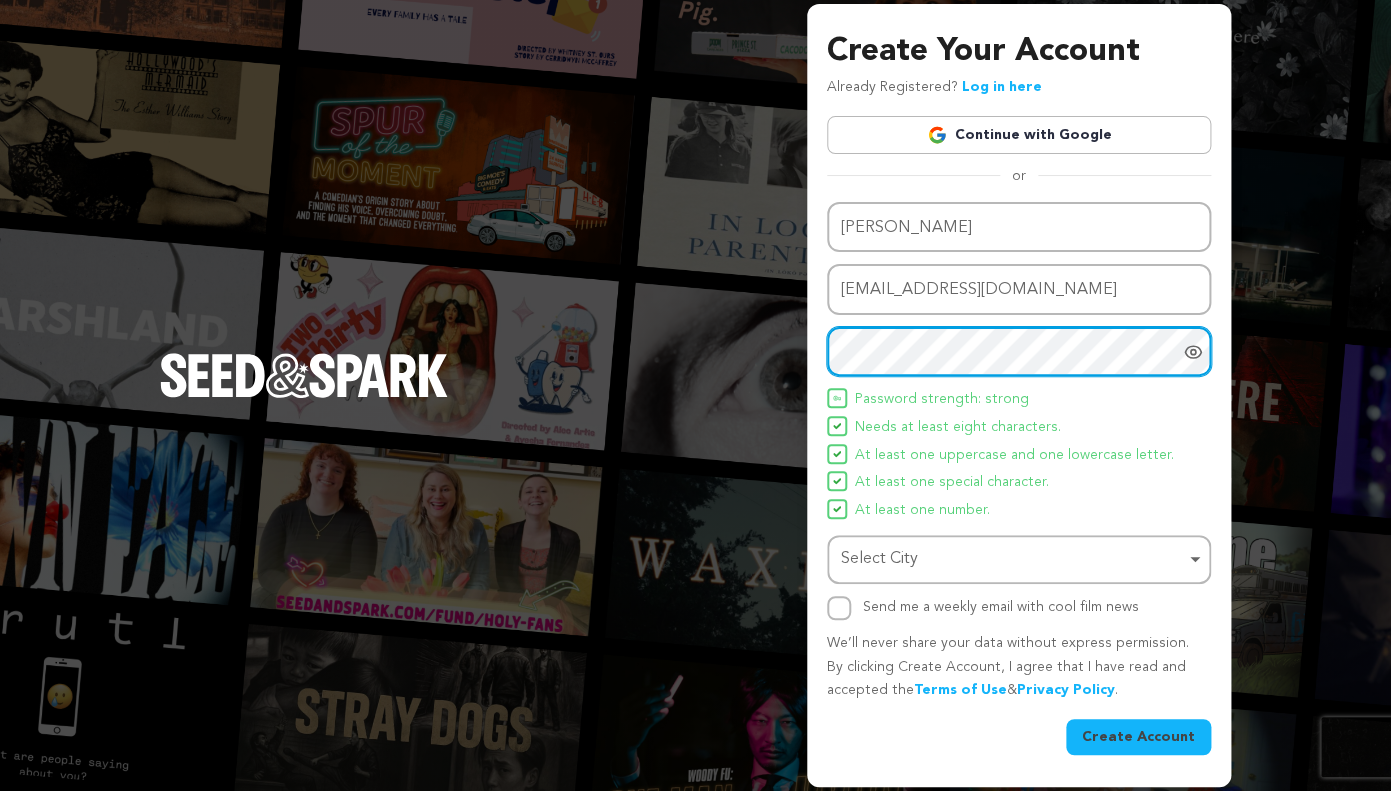 click on "Select City Remove item" at bounding box center (1019, 559) 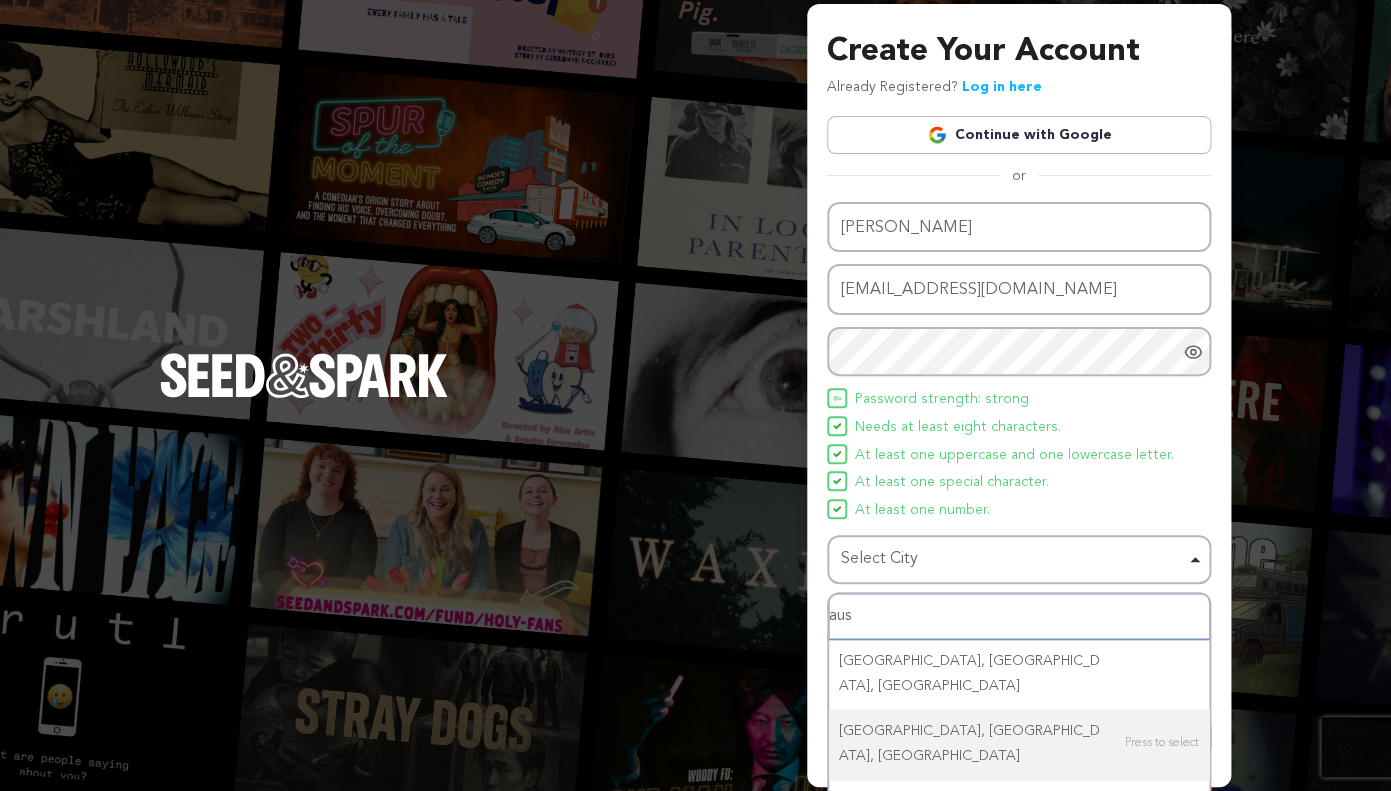 type on "aust" 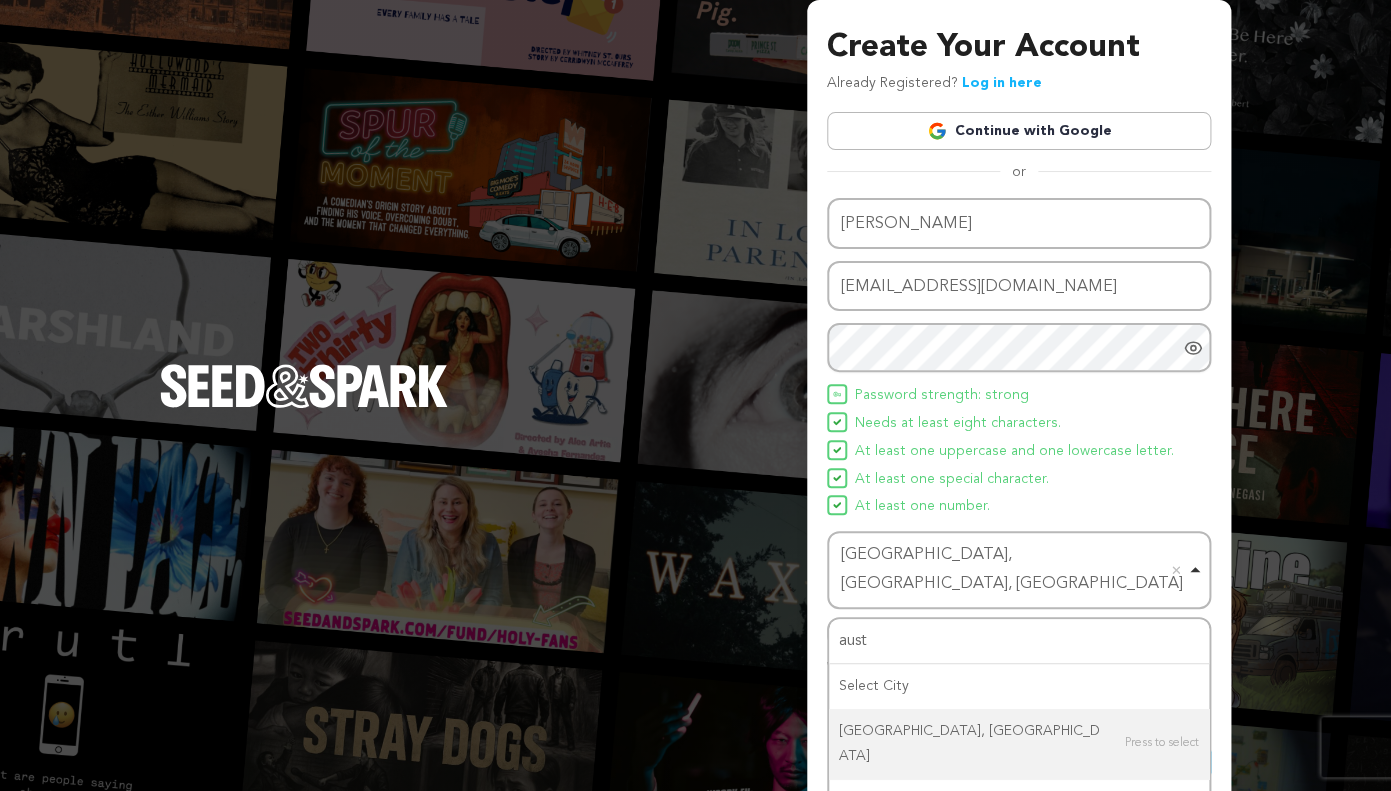 type 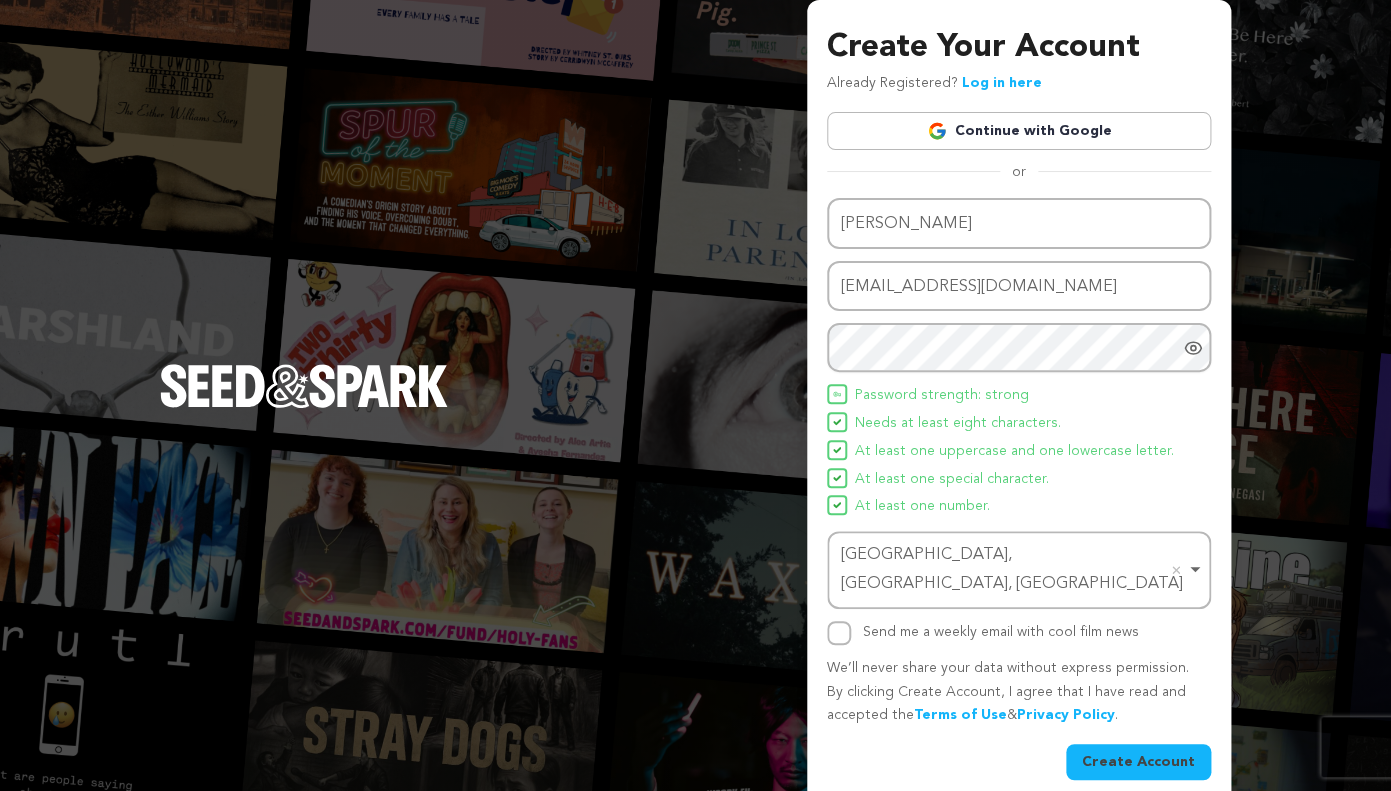 click on "Create Account" at bounding box center (1138, 762) 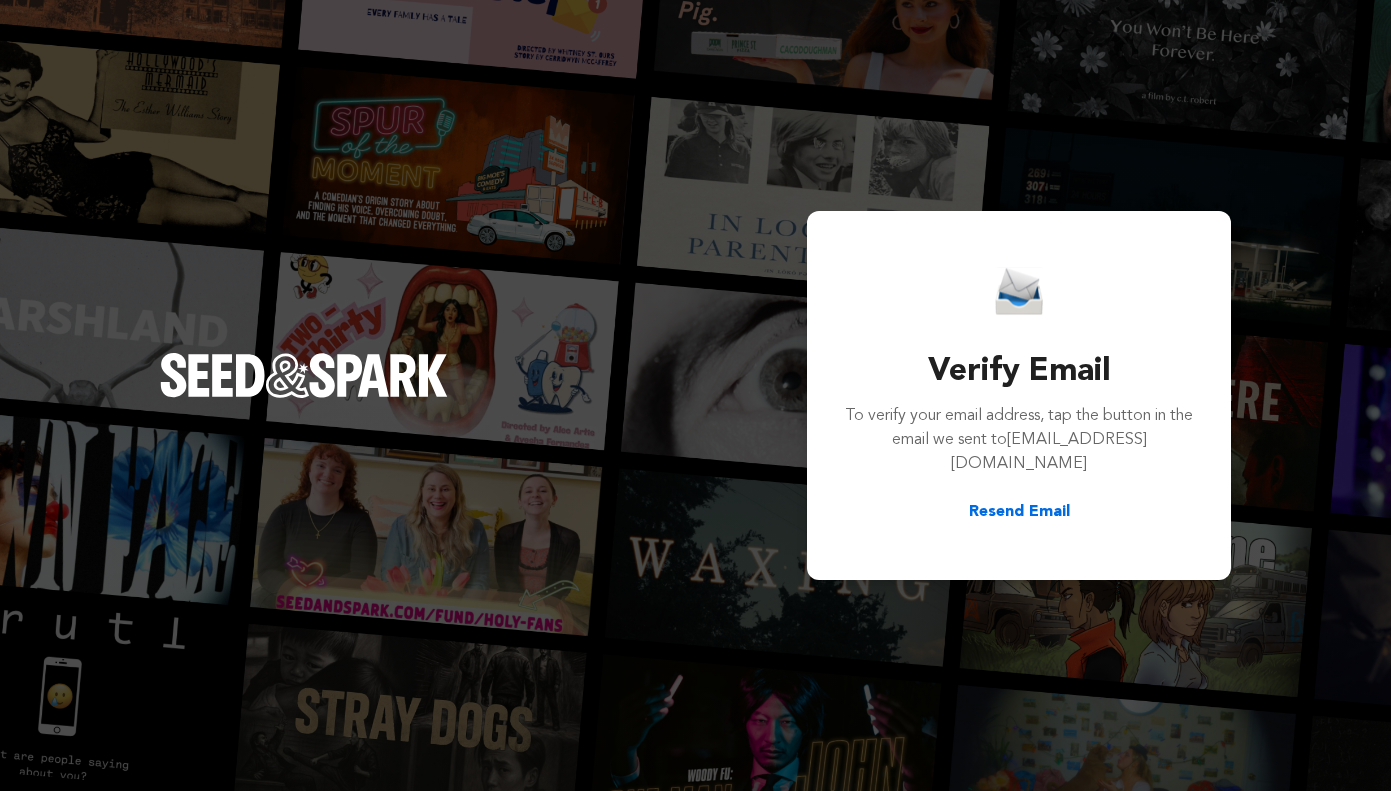 scroll, scrollTop: 0, scrollLeft: 0, axis: both 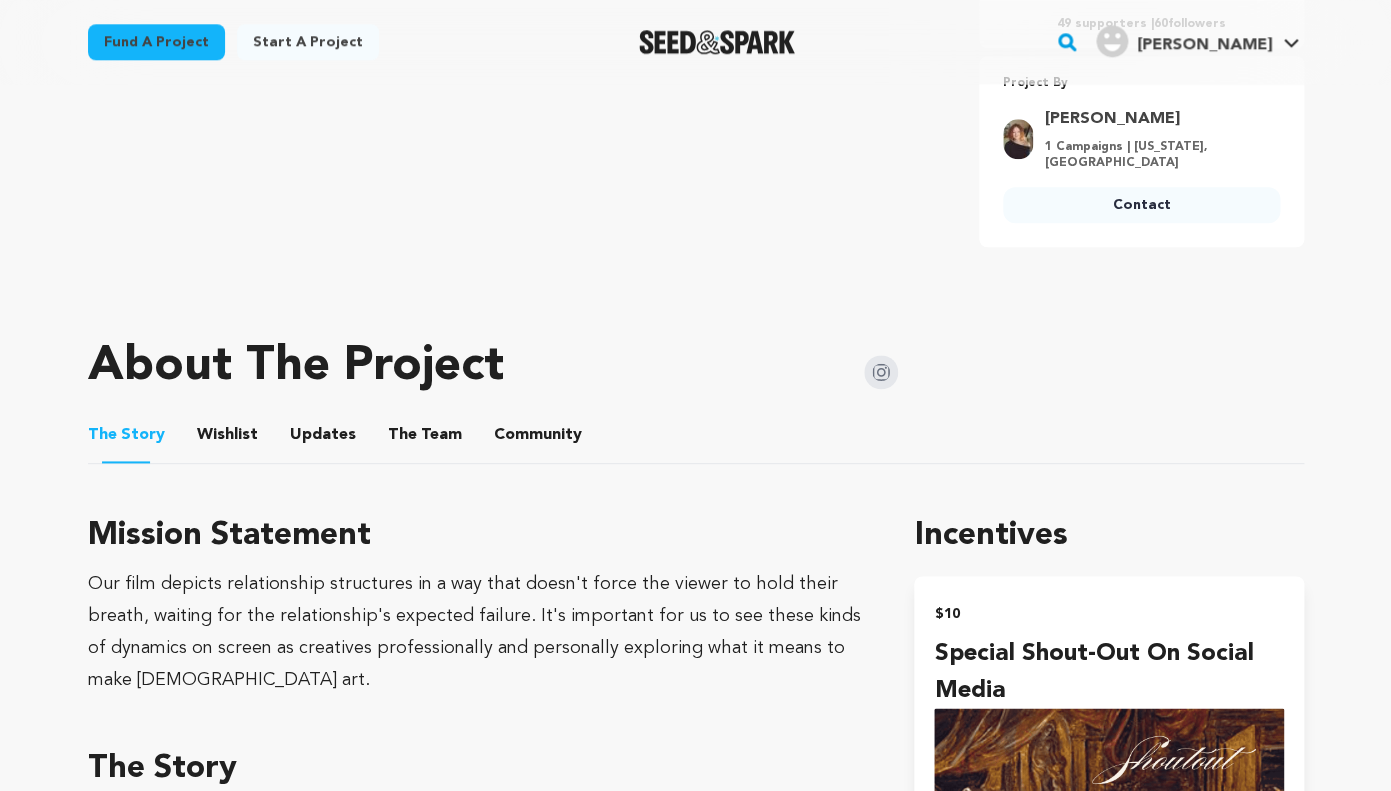 click on "Wishlist" at bounding box center (227, 439) 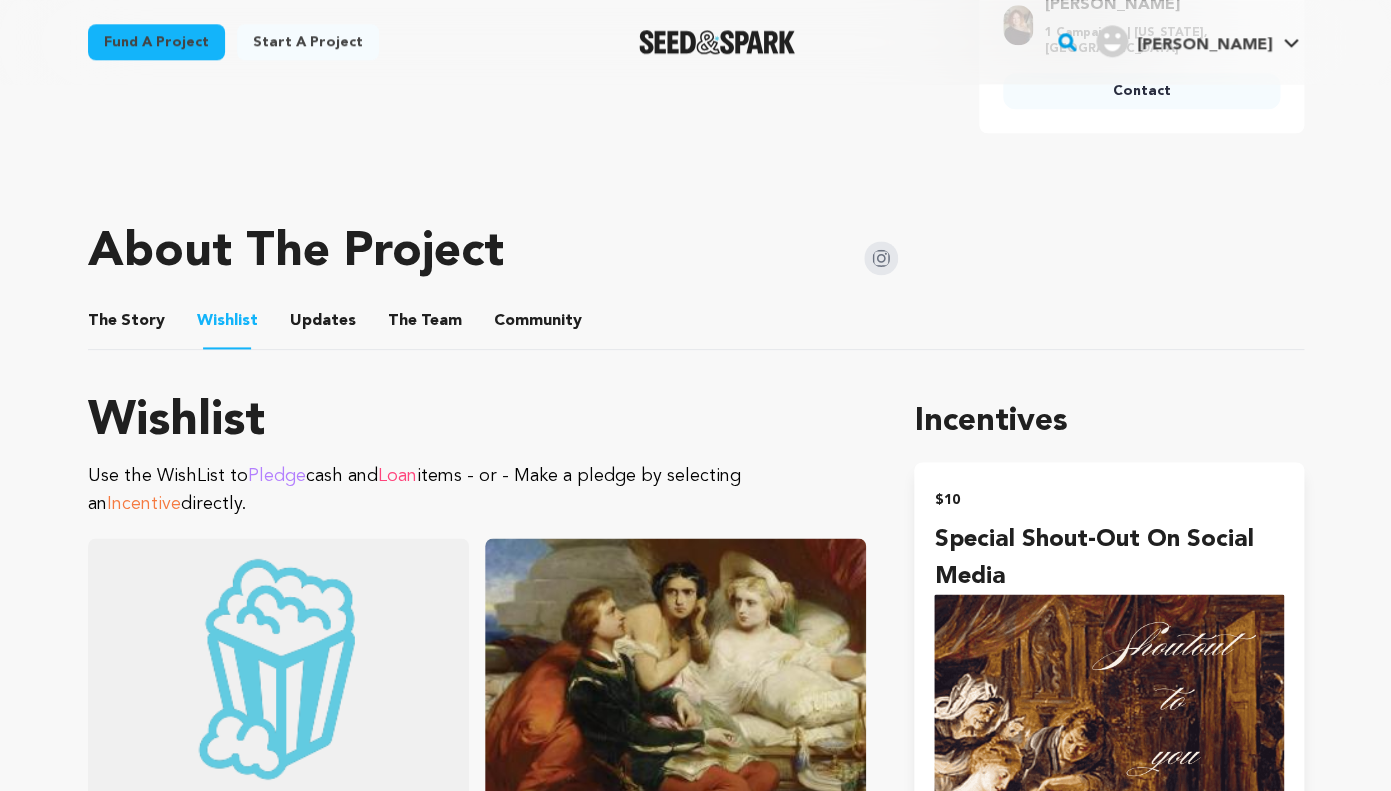 scroll, scrollTop: 779, scrollLeft: 0, axis: vertical 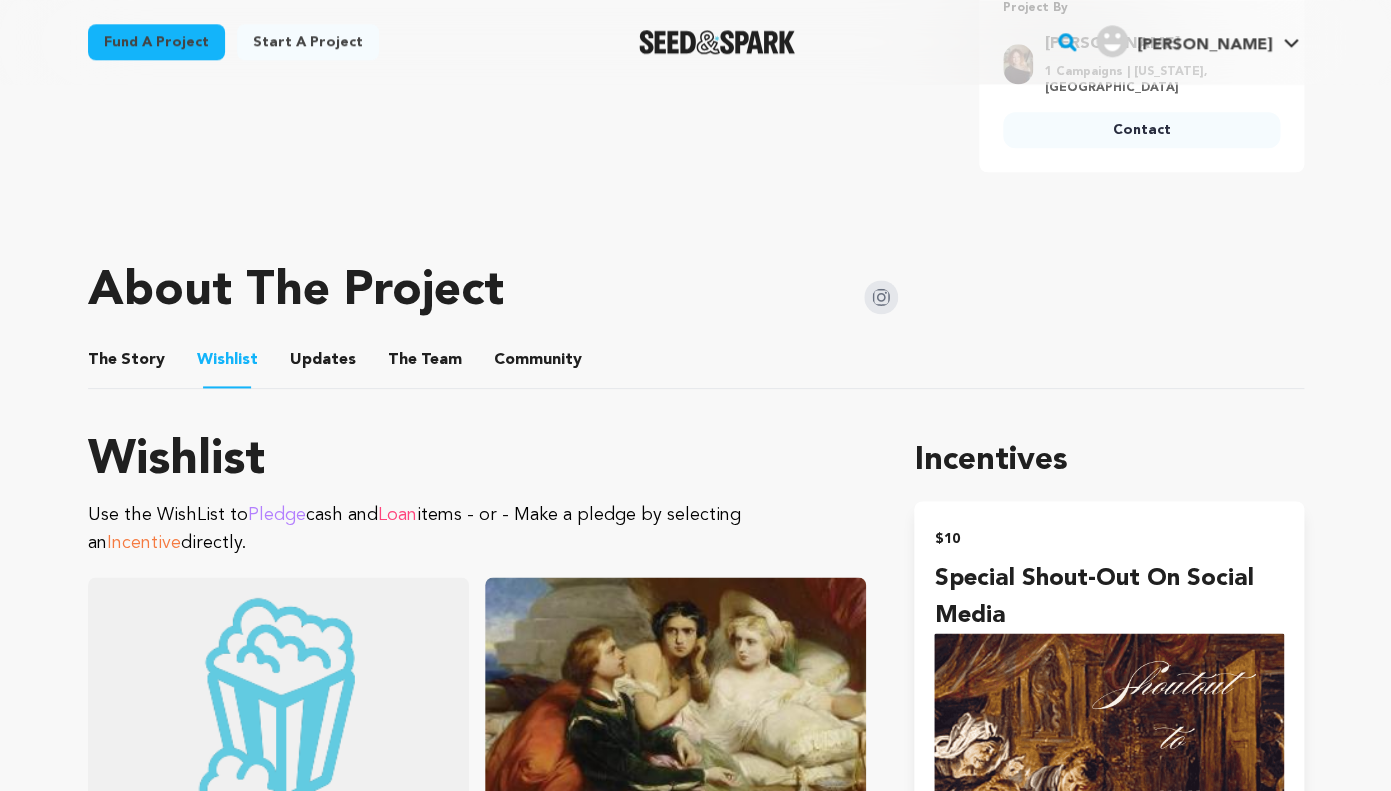 click on "Updates" at bounding box center [323, 364] 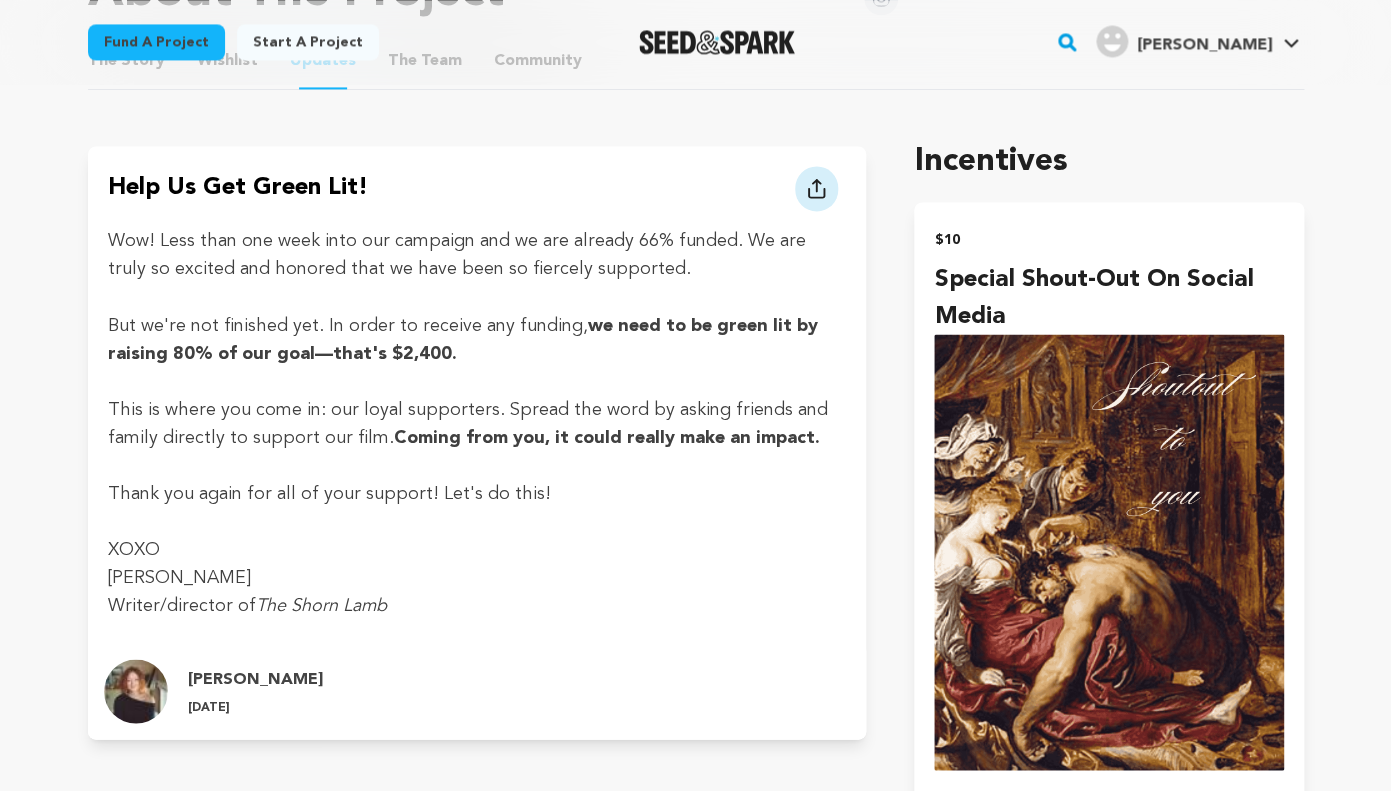 scroll, scrollTop: 905, scrollLeft: 0, axis: vertical 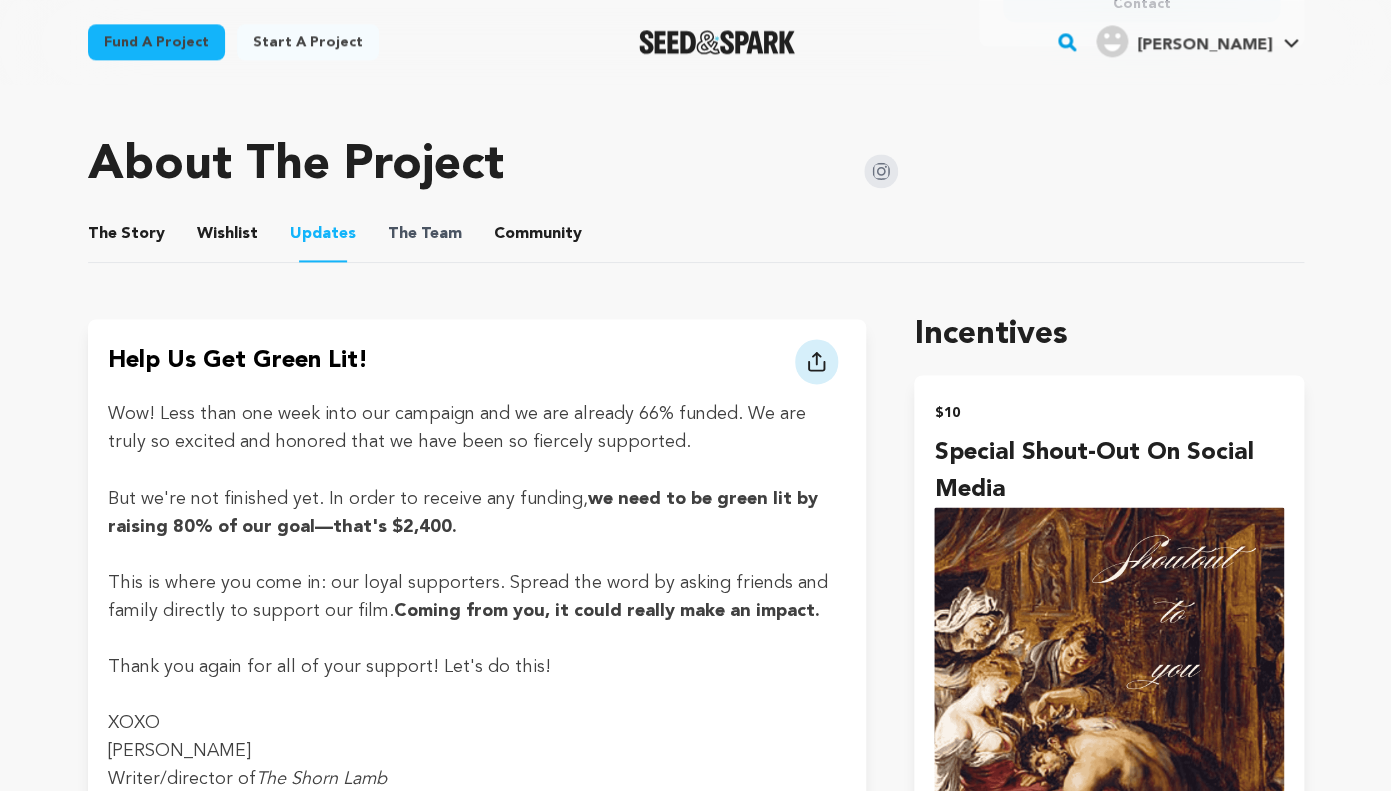 click on "The   Team" at bounding box center (425, 234) 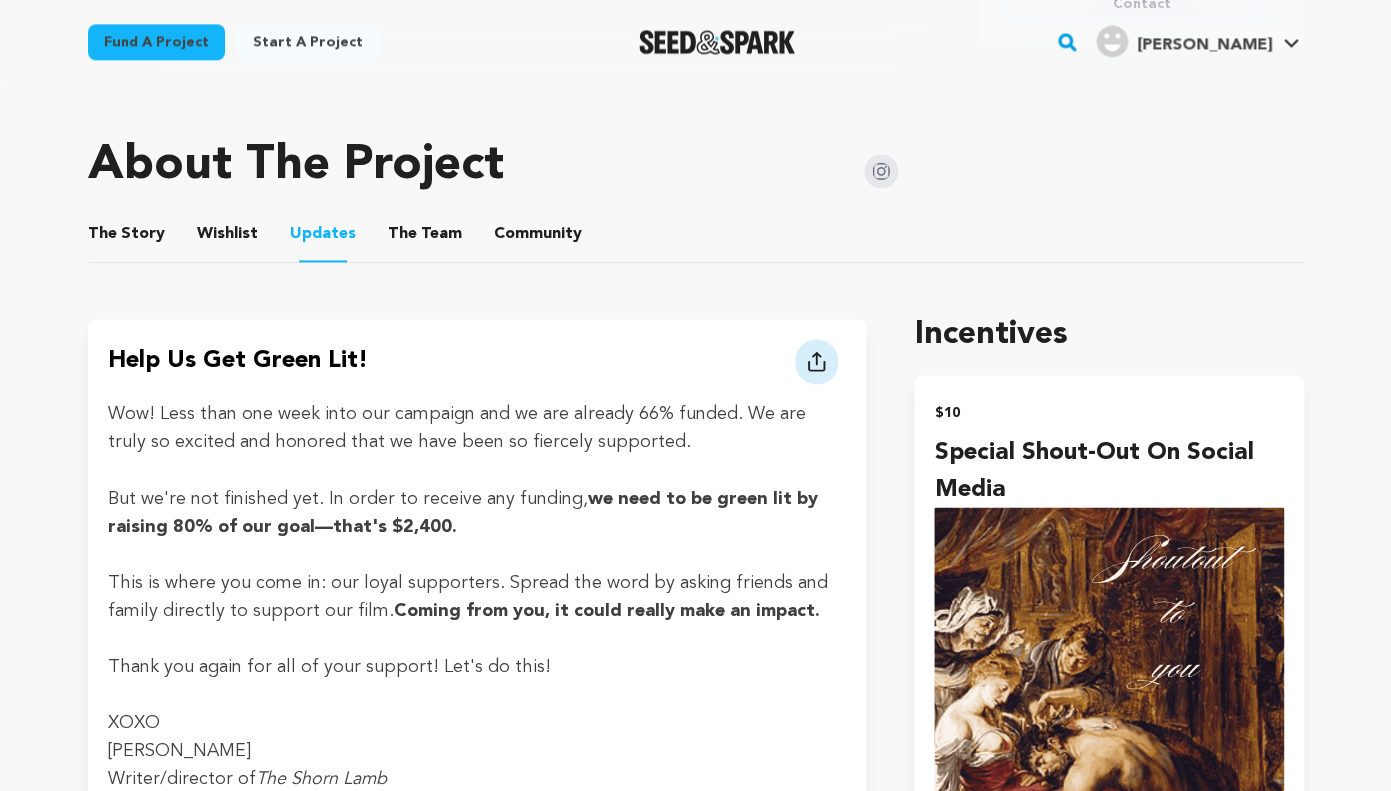 click on "The Team" at bounding box center (425, 238) 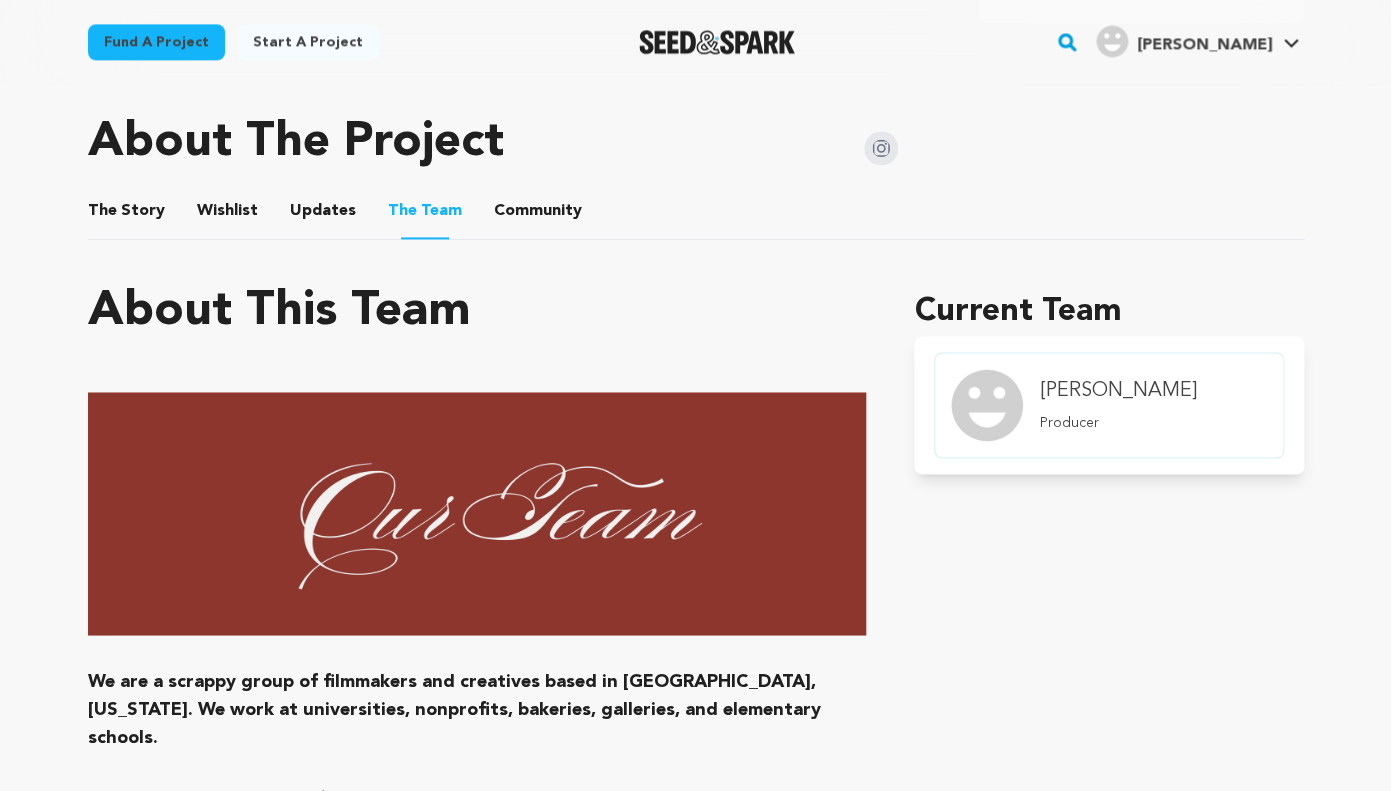 scroll, scrollTop: 907, scrollLeft: 0, axis: vertical 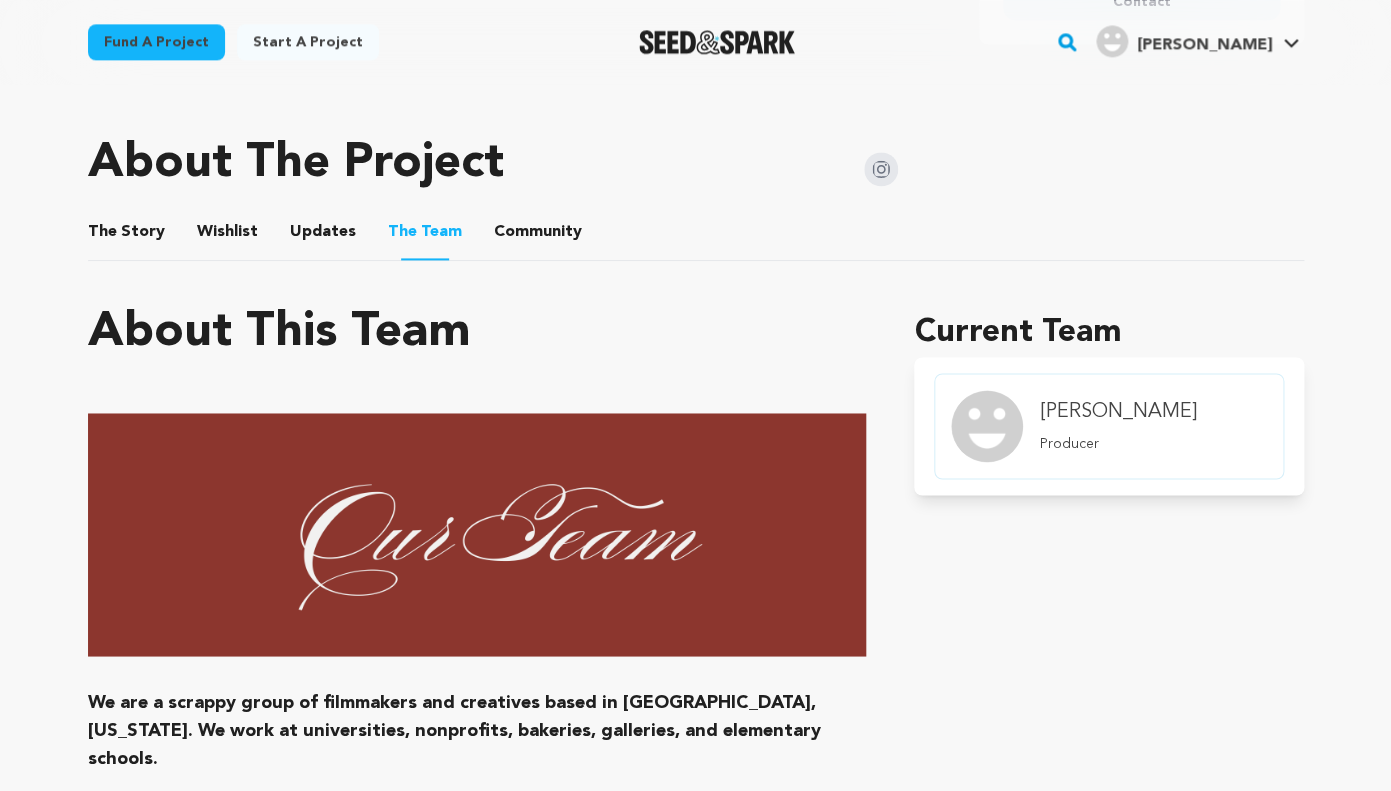click on "Community" at bounding box center (538, 236) 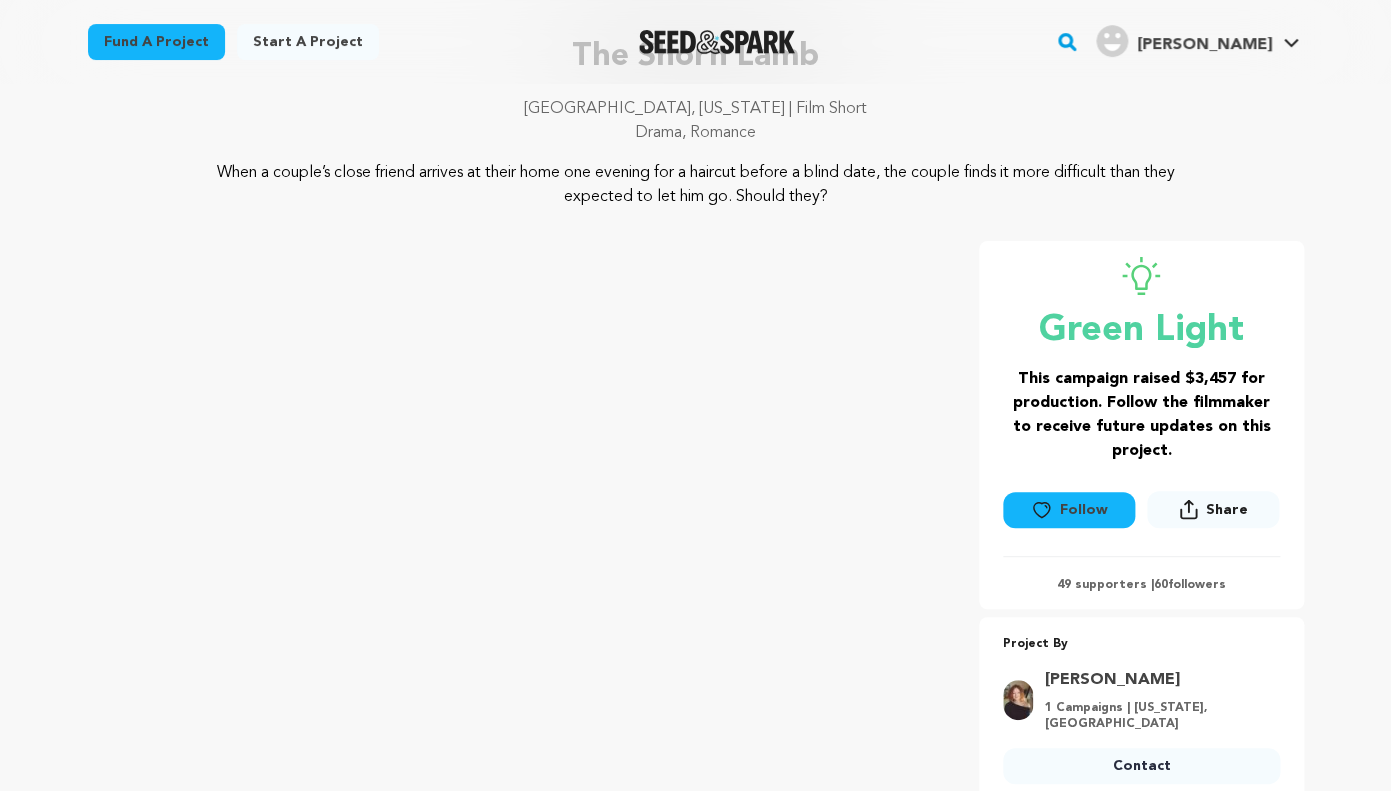 scroll, scrollTop: 24, scrollLeft: 0, axis: vertical 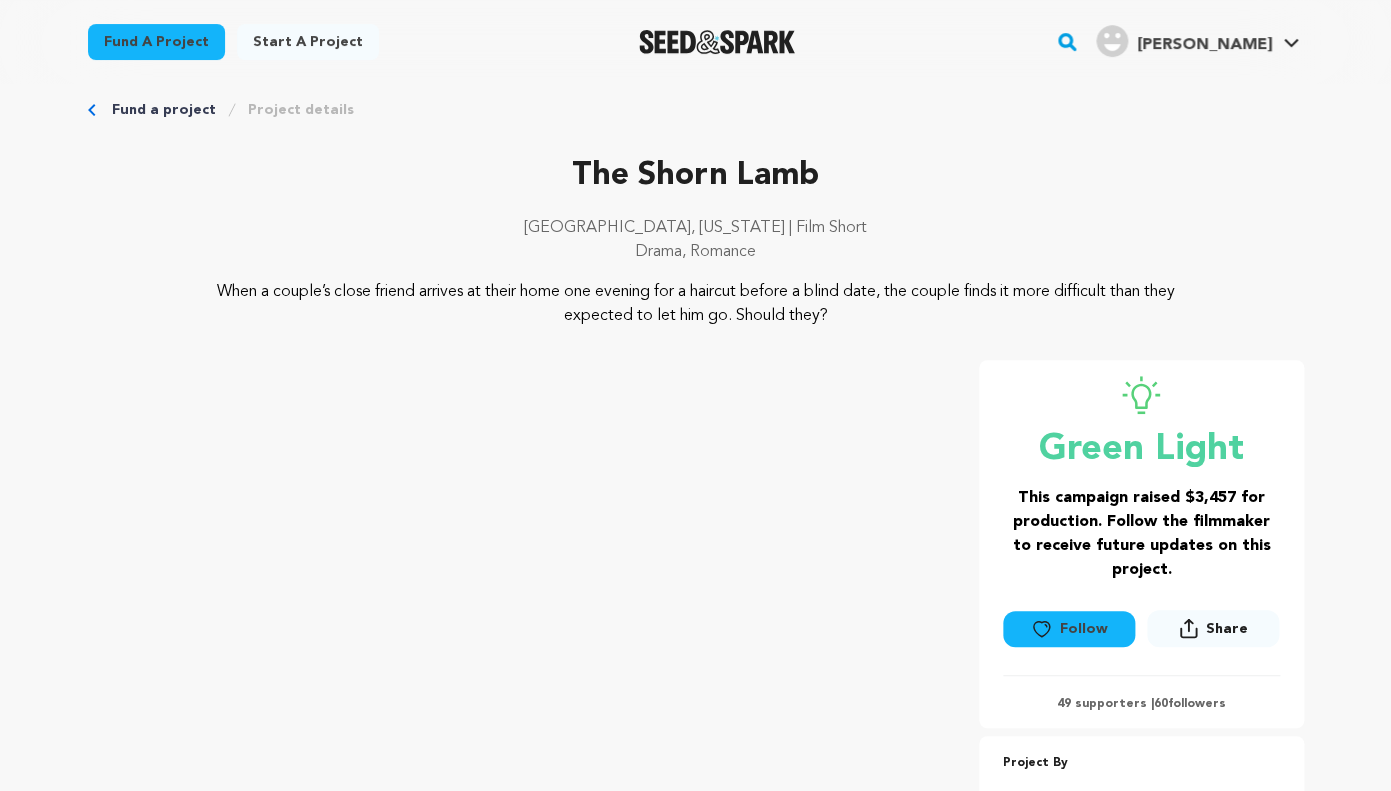 click on "Fund a project
Project details
The Shorn Lamb
Austin, Texas |                                 Film Short
Drama,
Romance" at bounding box center (696, 1385) 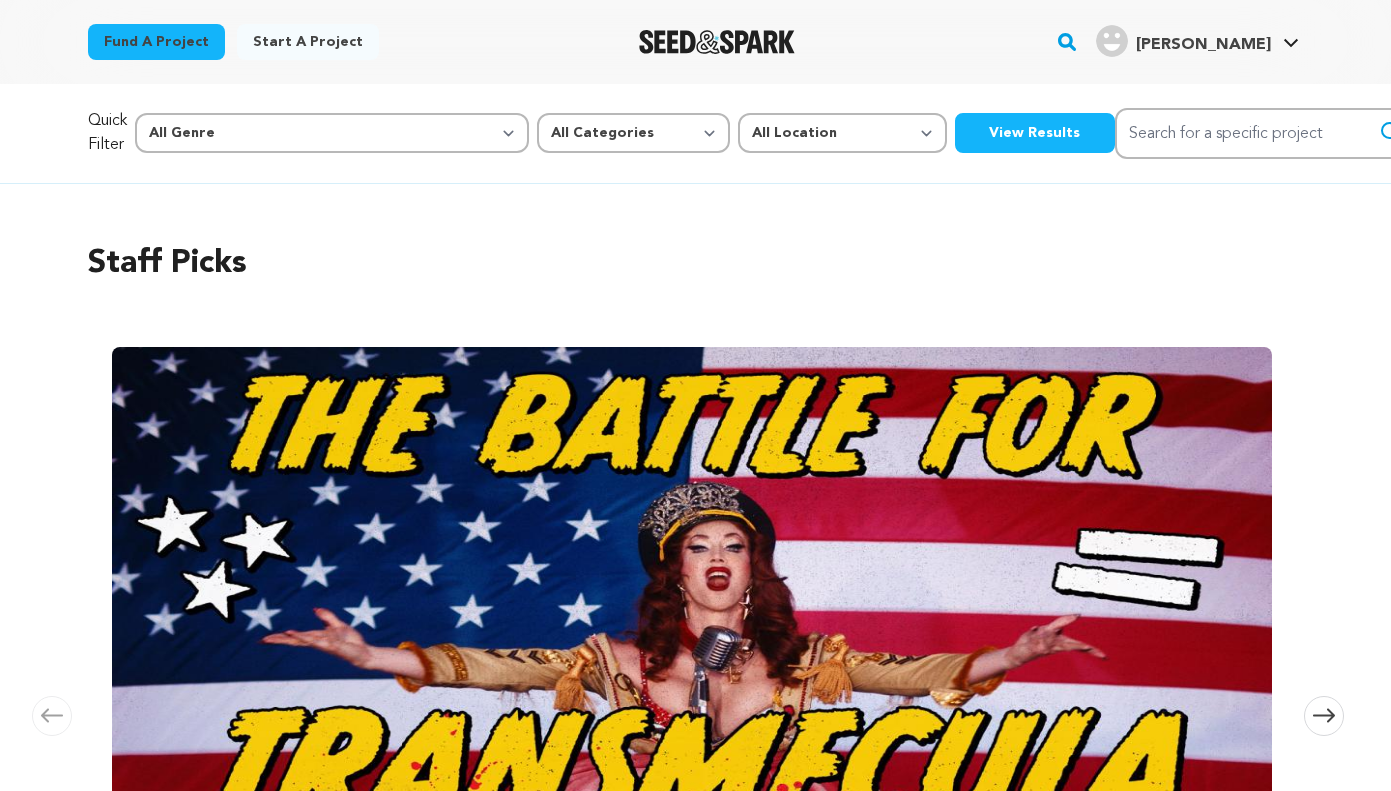 scroll, scrollTop: 0, scrollLeft: 0, axis: both 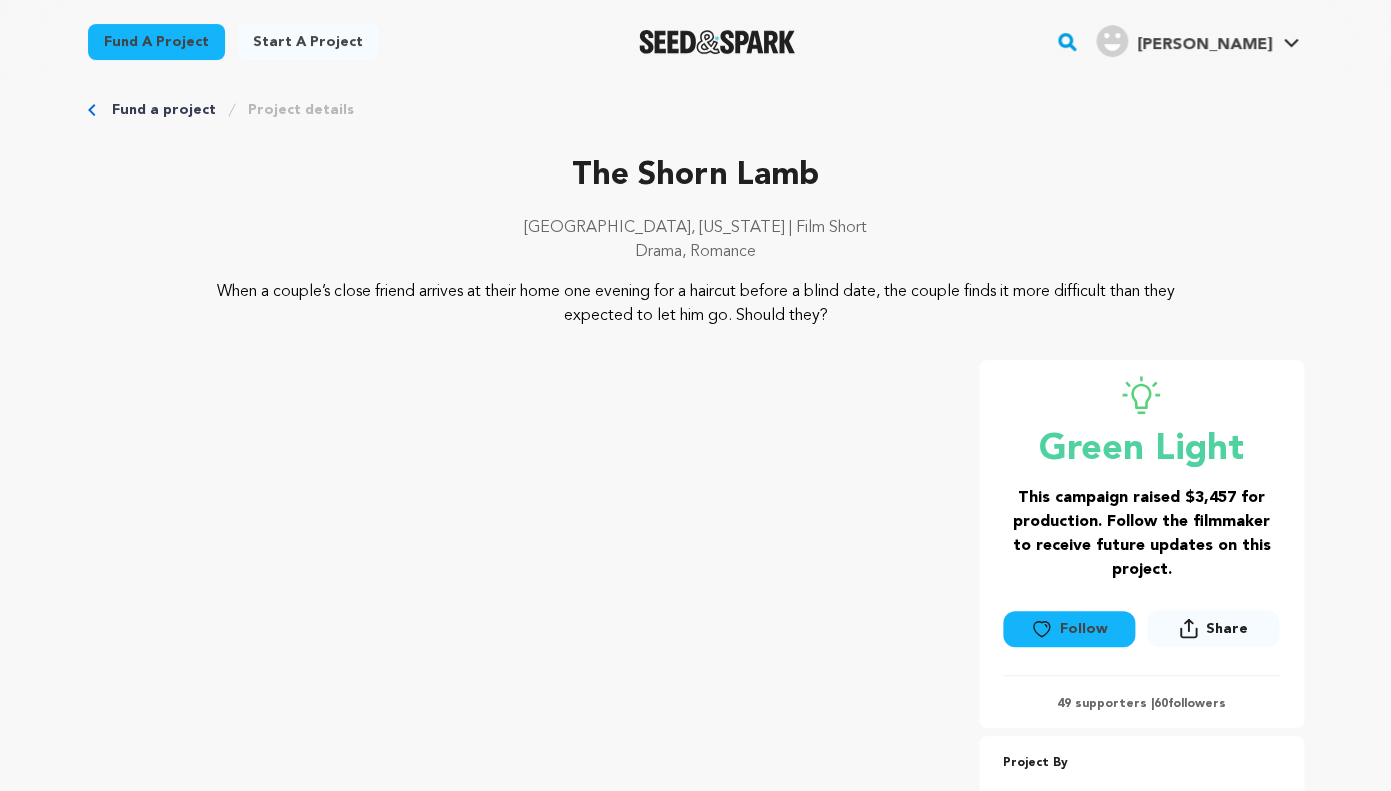 click on "The Shorn Lamb" at bounding box center [696, 176] 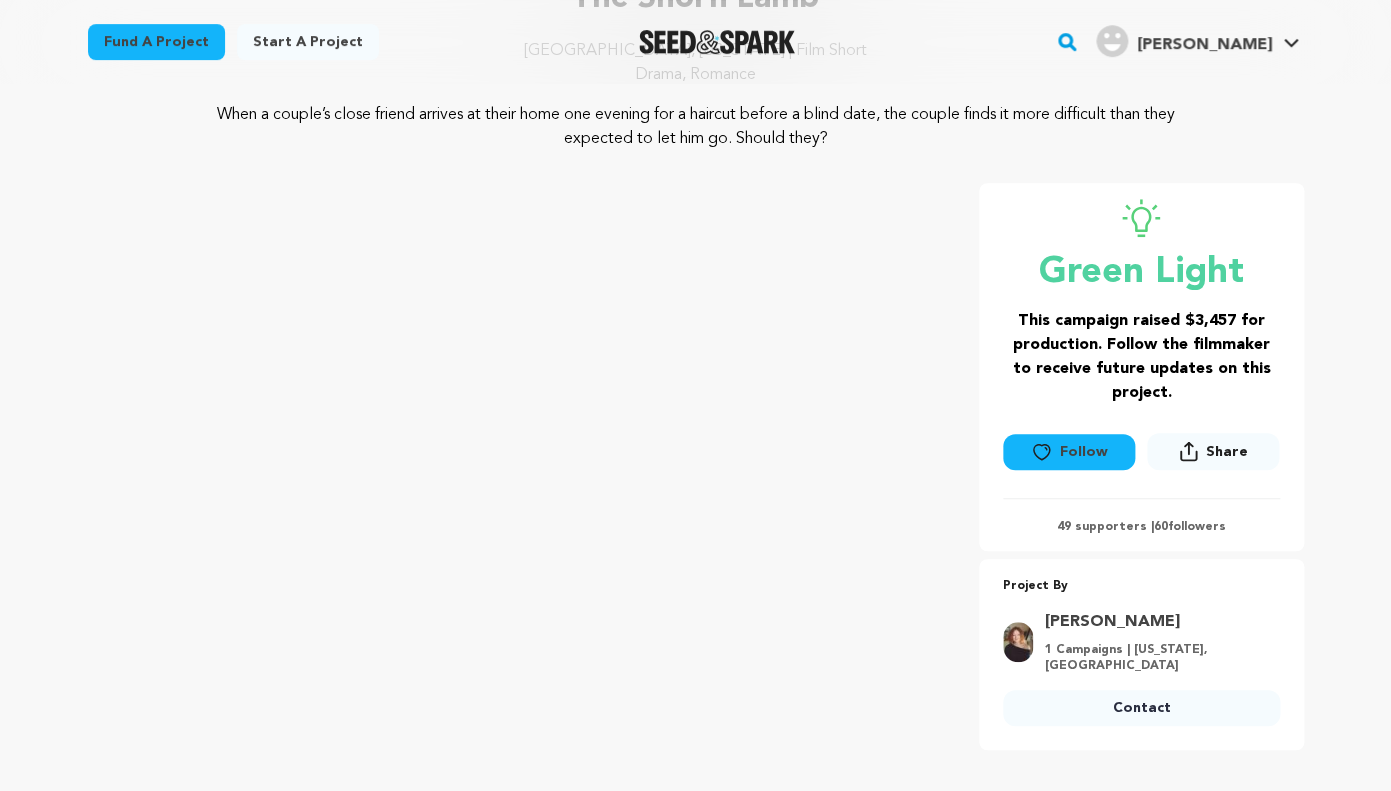 scroll, scrollTop: 193, scrollLeft: 0, axis: vertical 